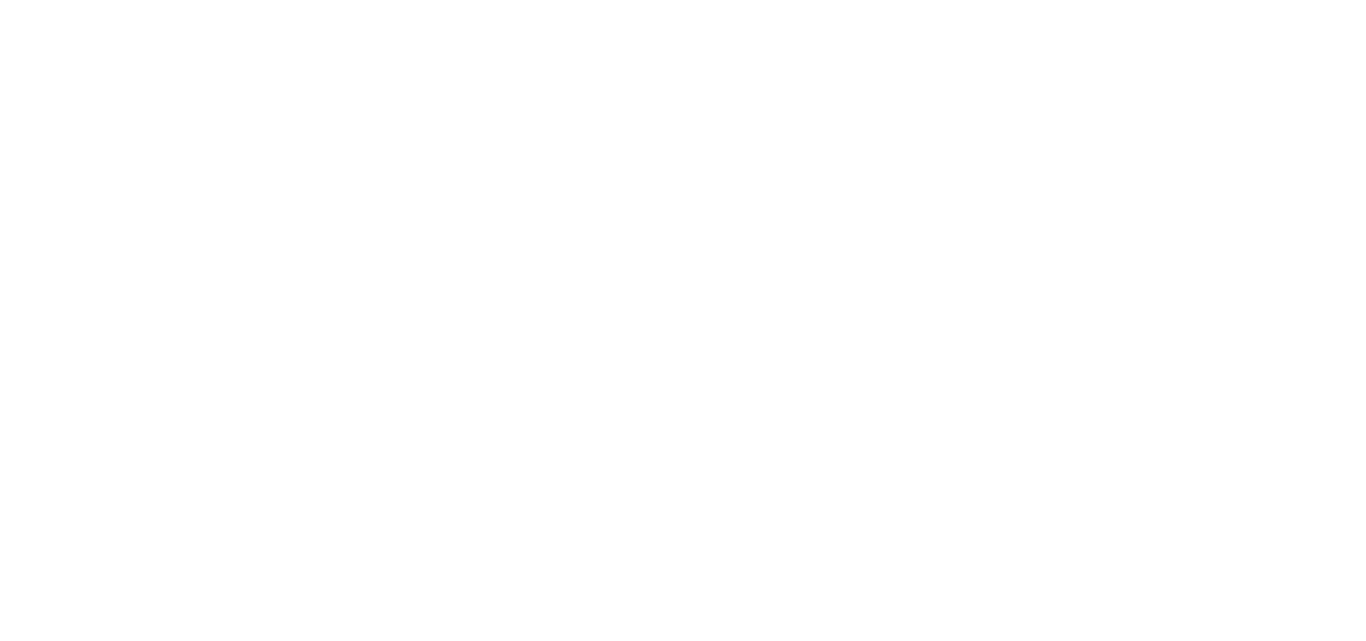 scroll, scrollTop: 0, scrollLeft: 0, axis: both 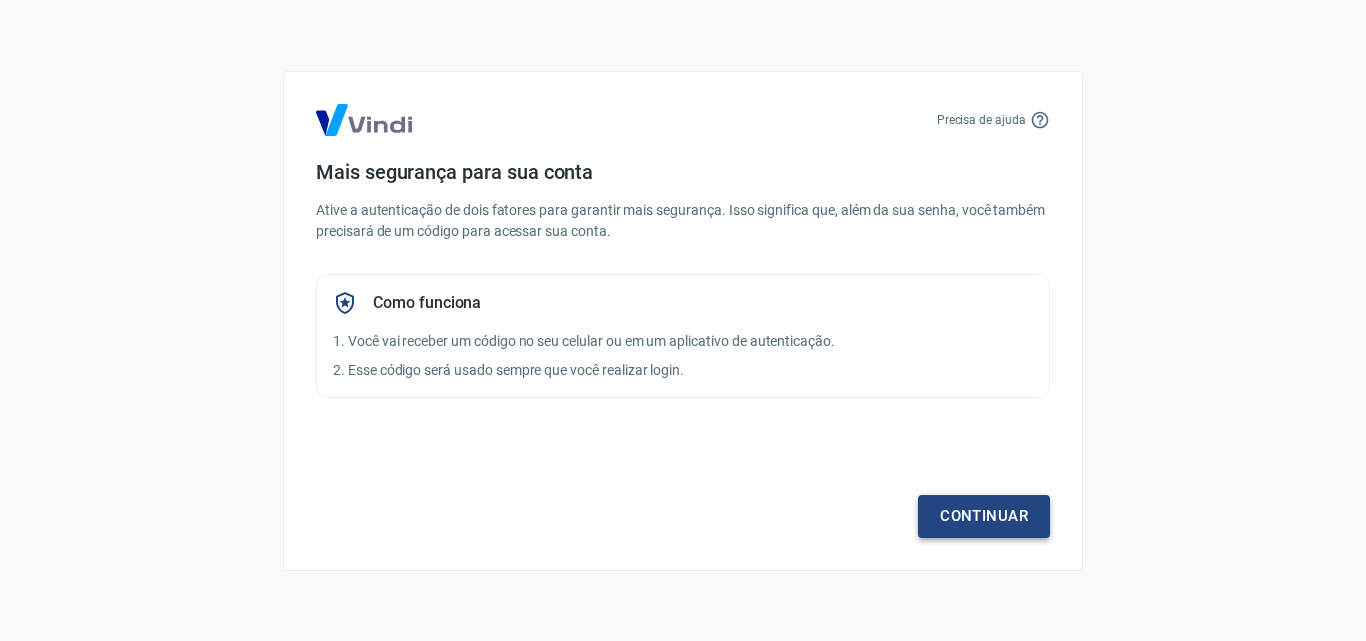 click on "Continuar" at bounding box center [984, 516] 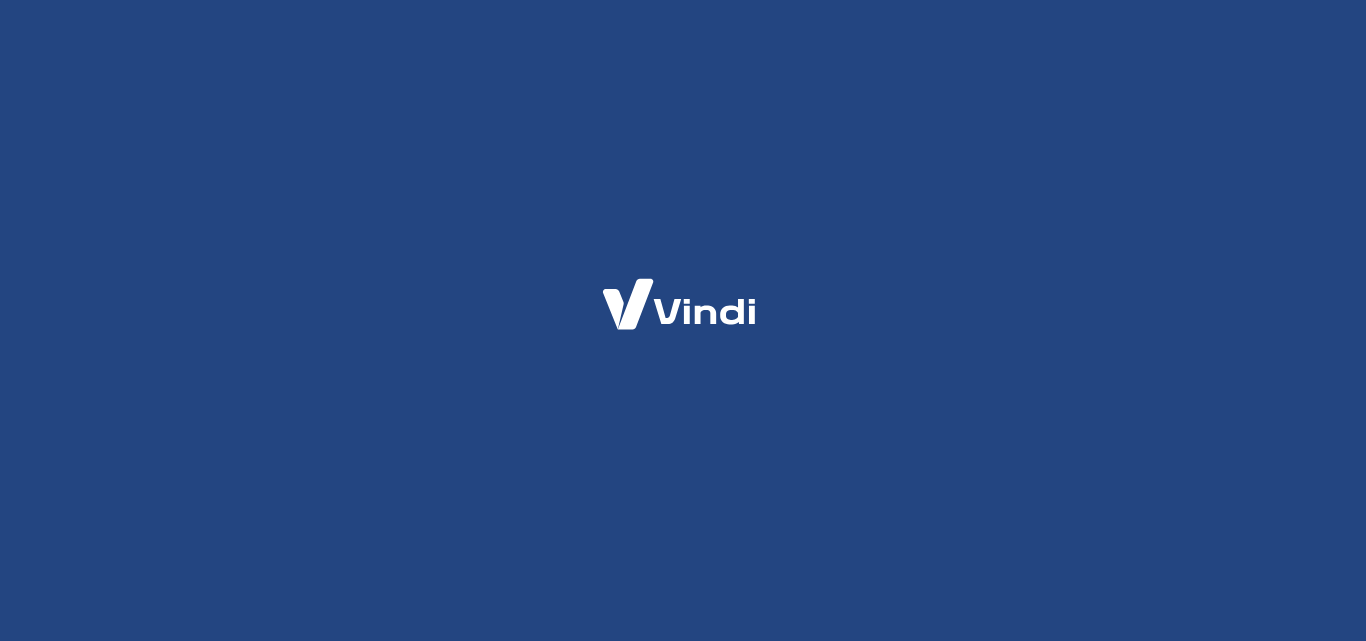 scroll, scrollTop: 0, scrollLeft: 0, axis: both 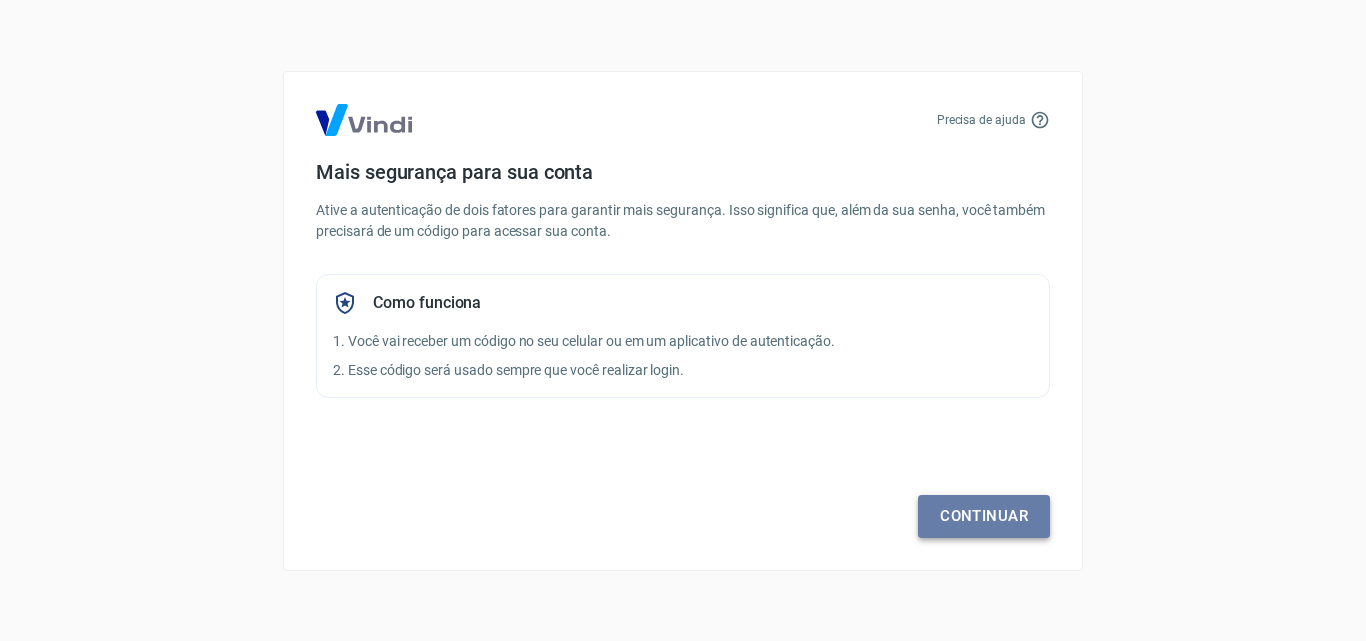 click on "Continuar" at bounding box center [984, 516] 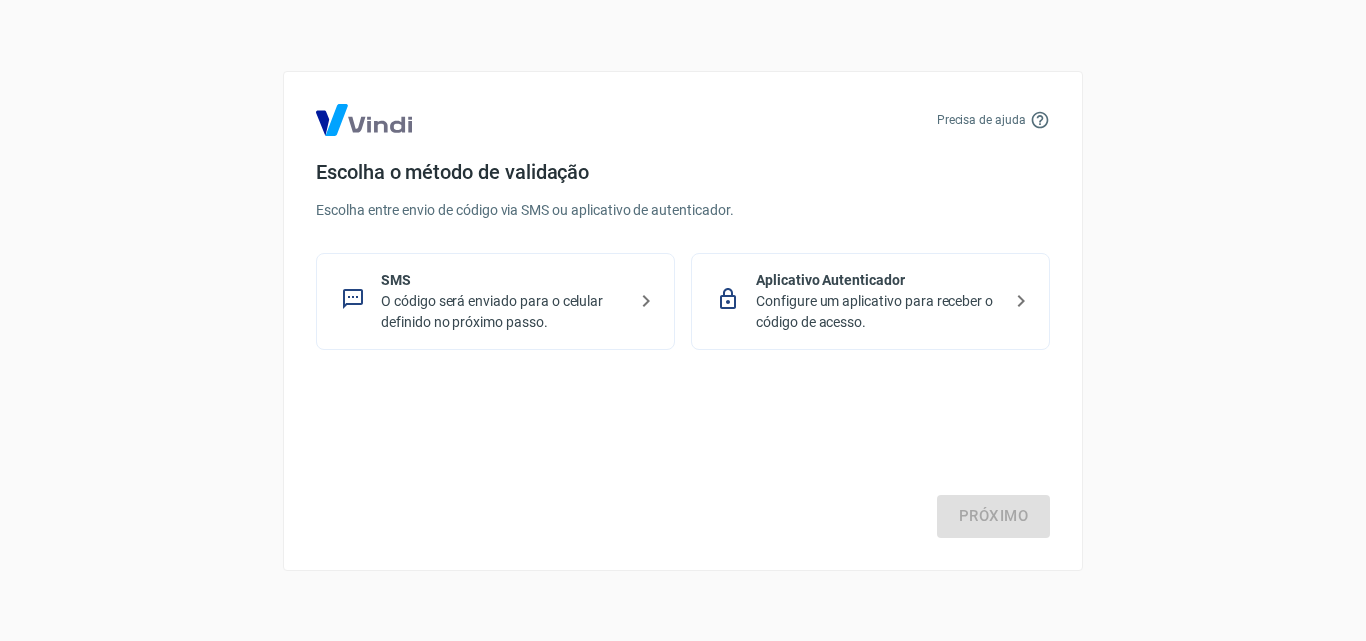 drag, startPoint x: 643, startPoint y: 327, endPoint x: 613, endPoint y: 324, distance: 30.149628 